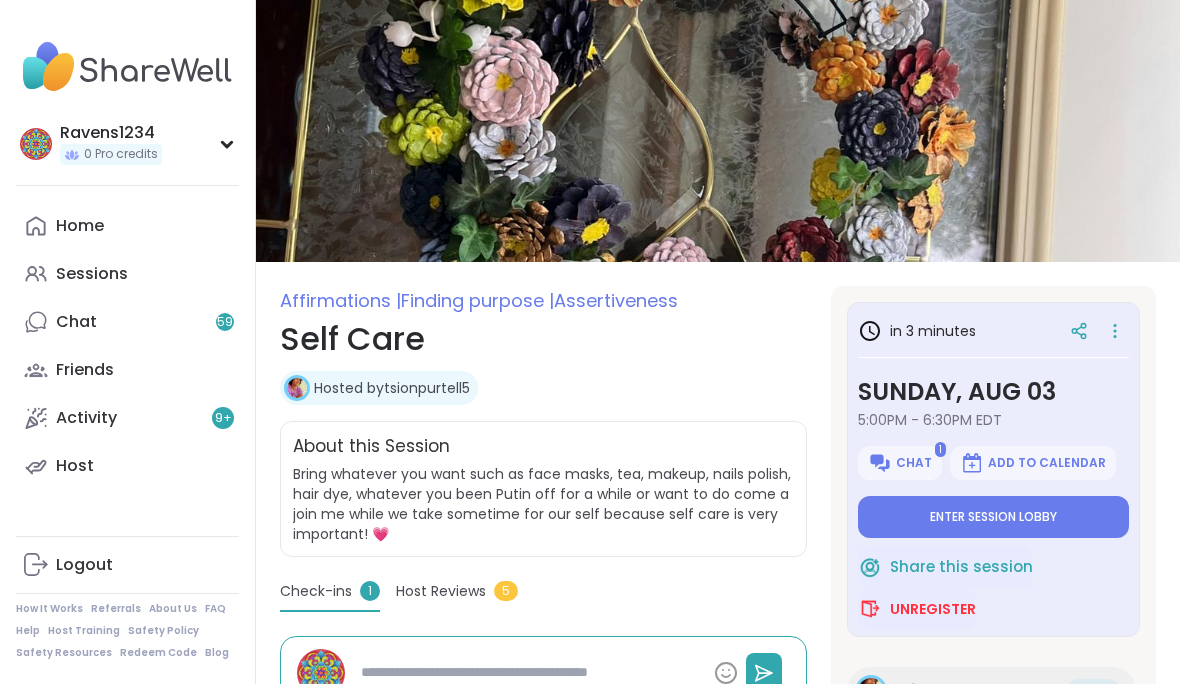 scroll, scrollTop: 0, scrollLeft: 0, axis: both 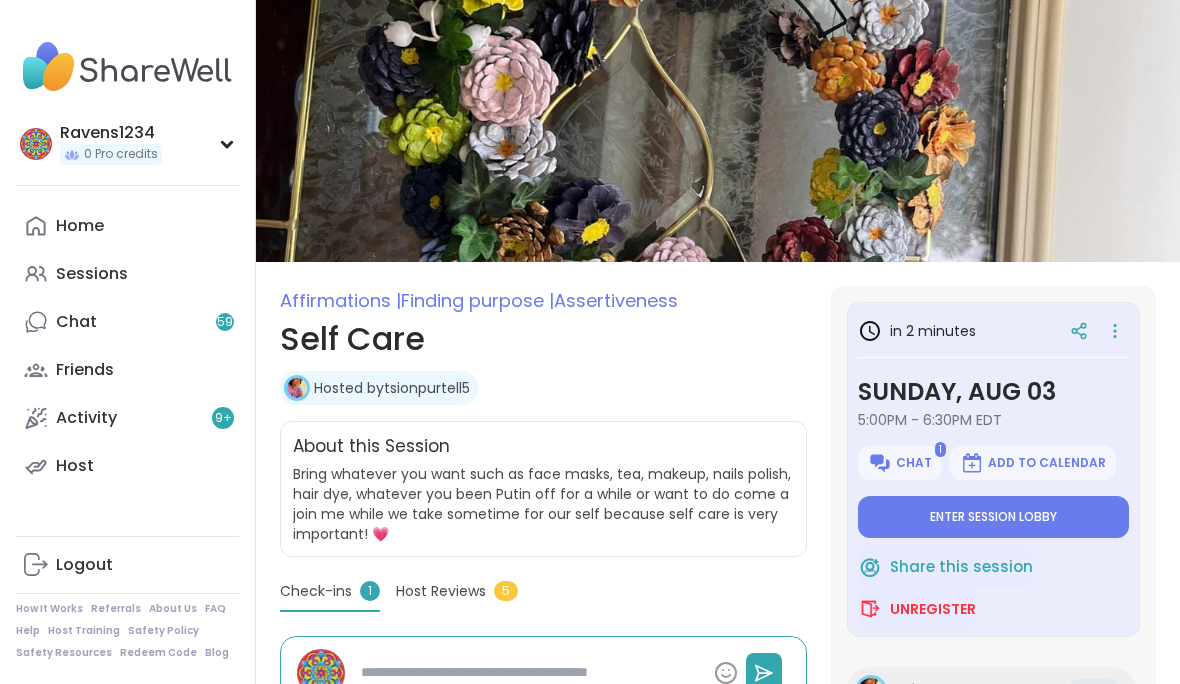 click on "Enter session lobby" at bounding box center (993, 517) 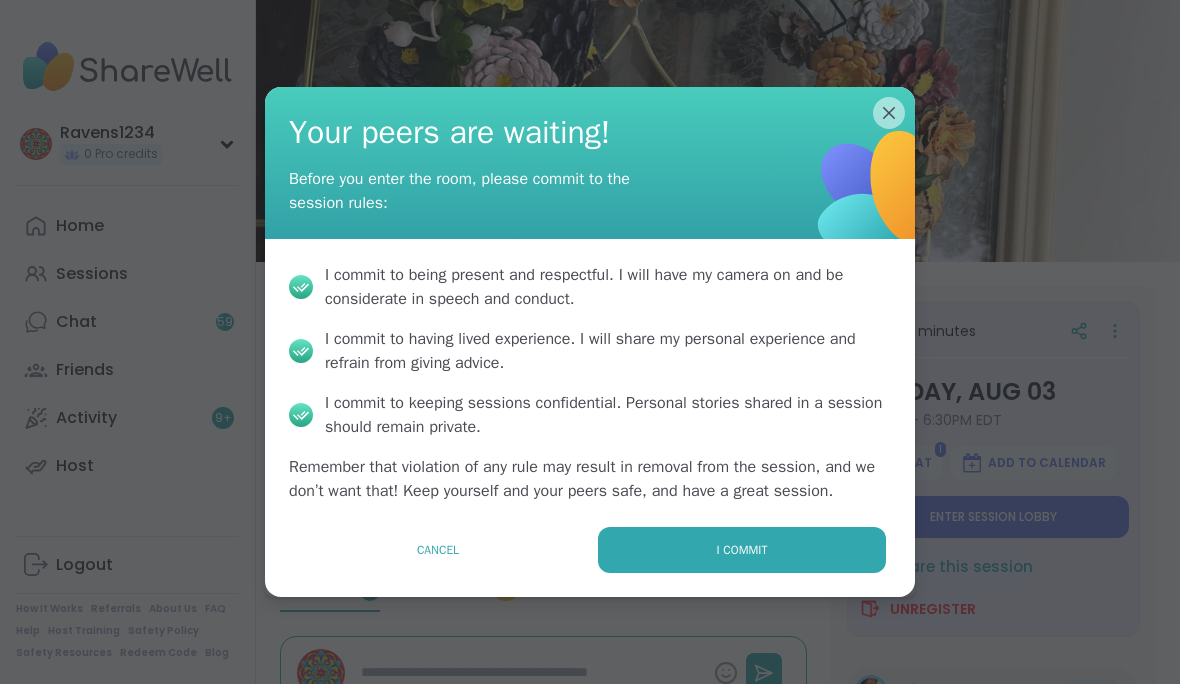 click on "I commit" at bounding box center (742, 550) 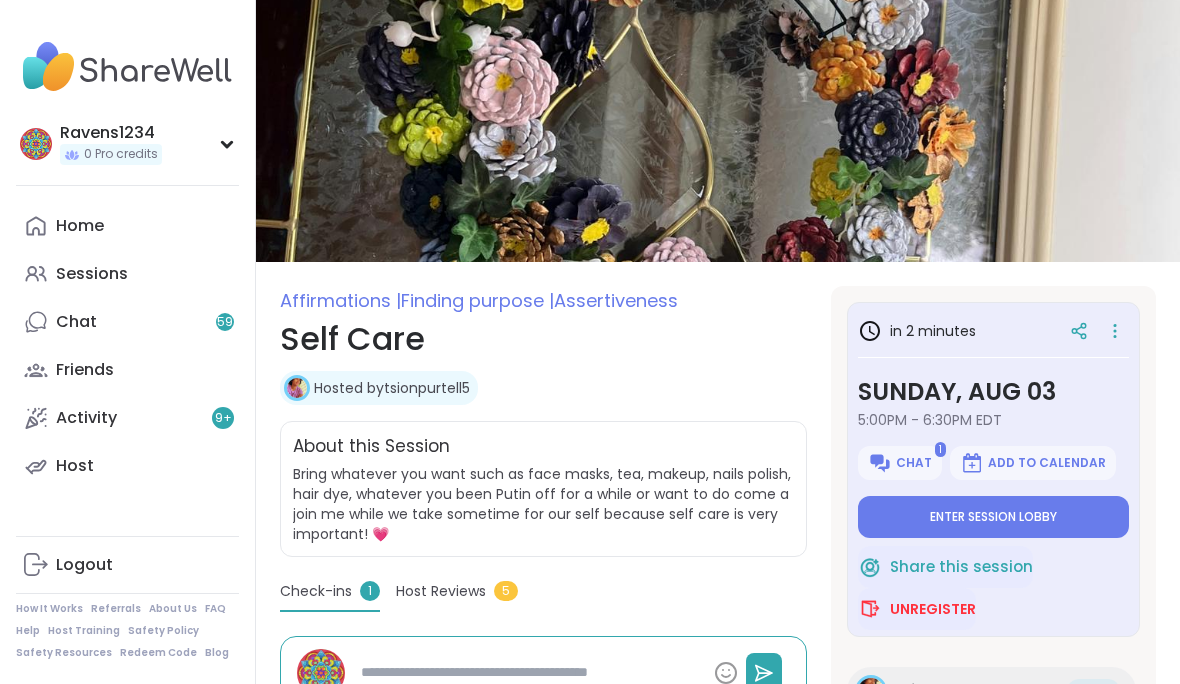 type on "*" 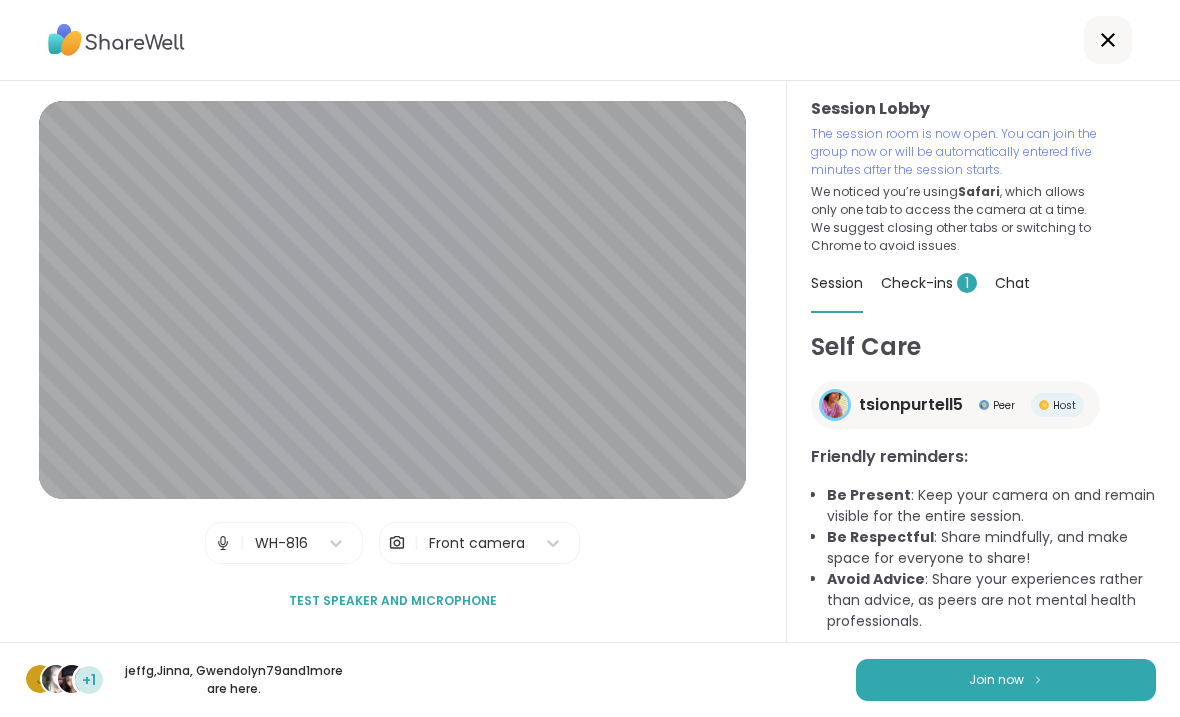 scroll, scrollTop: 10, scrollLeft: 0, axis: vertical 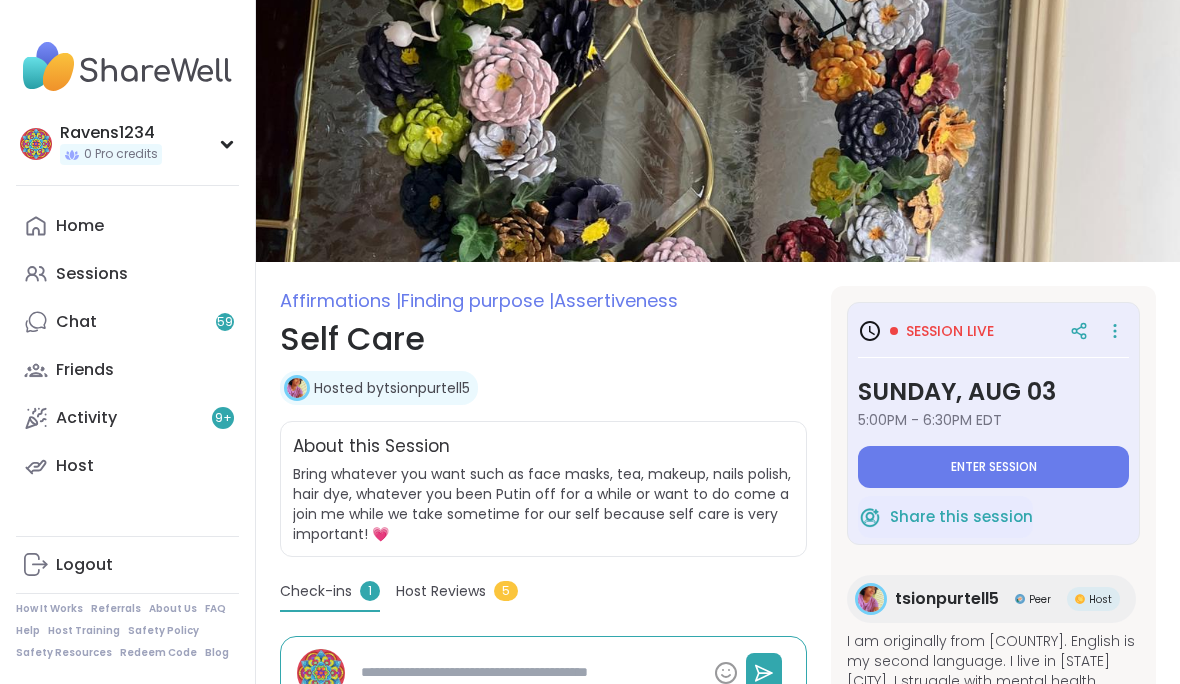 click on "Enter session" at bounding box center (994, 467) 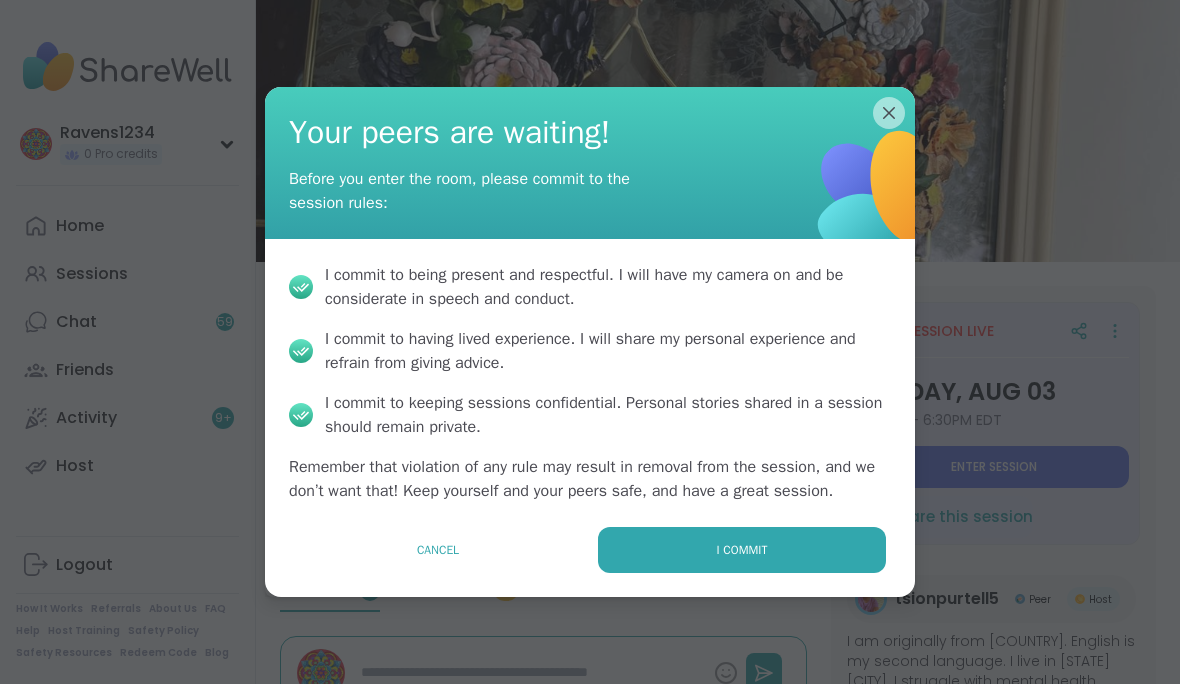 click on "I commit" at bounding box center (742, 550) 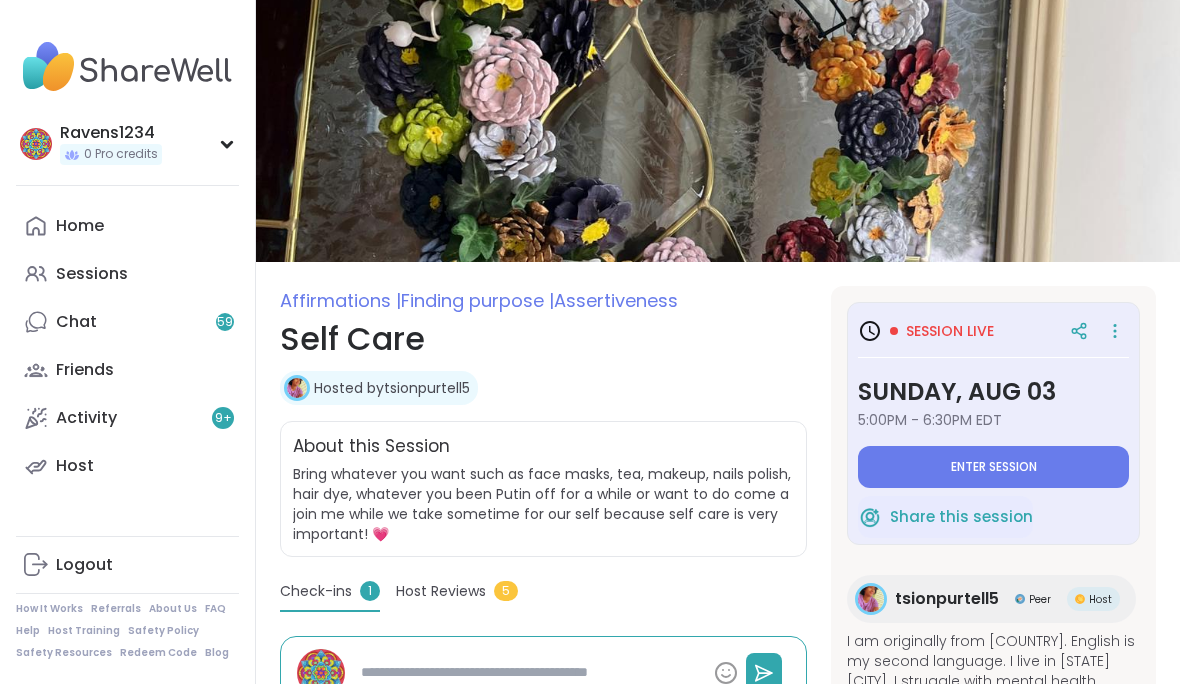 type on "*" 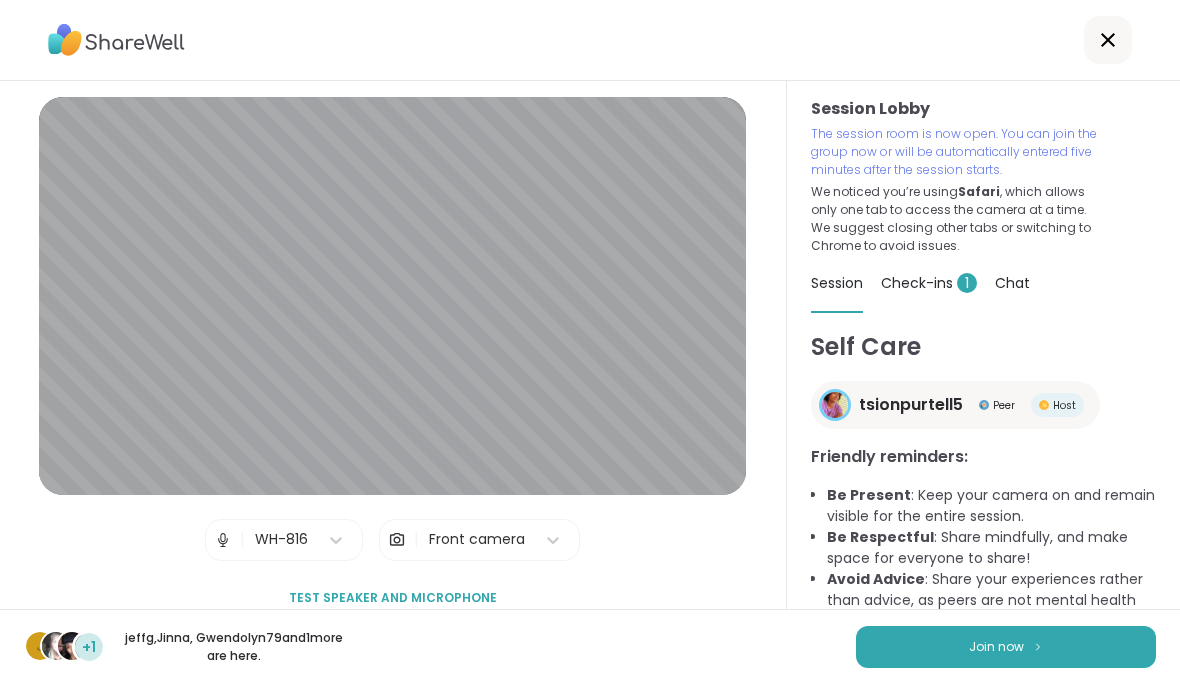 click on "Join now" at bounding box center [996, 647] 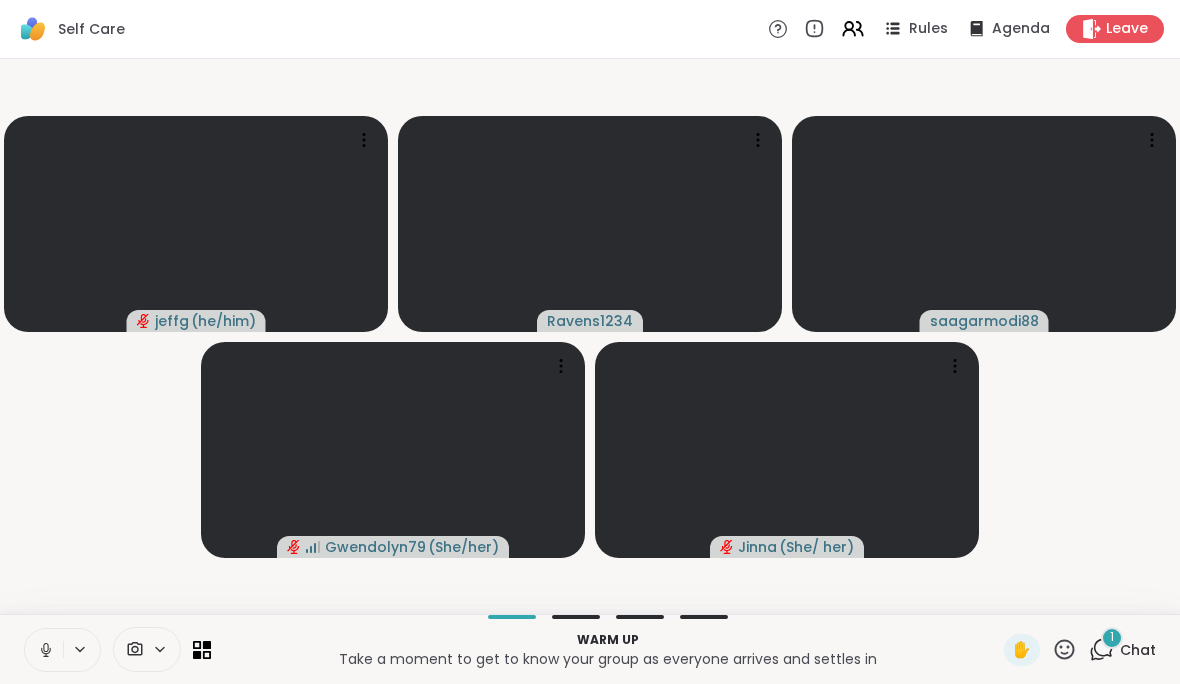click on "Chat" at bounding box center [1138, 650] 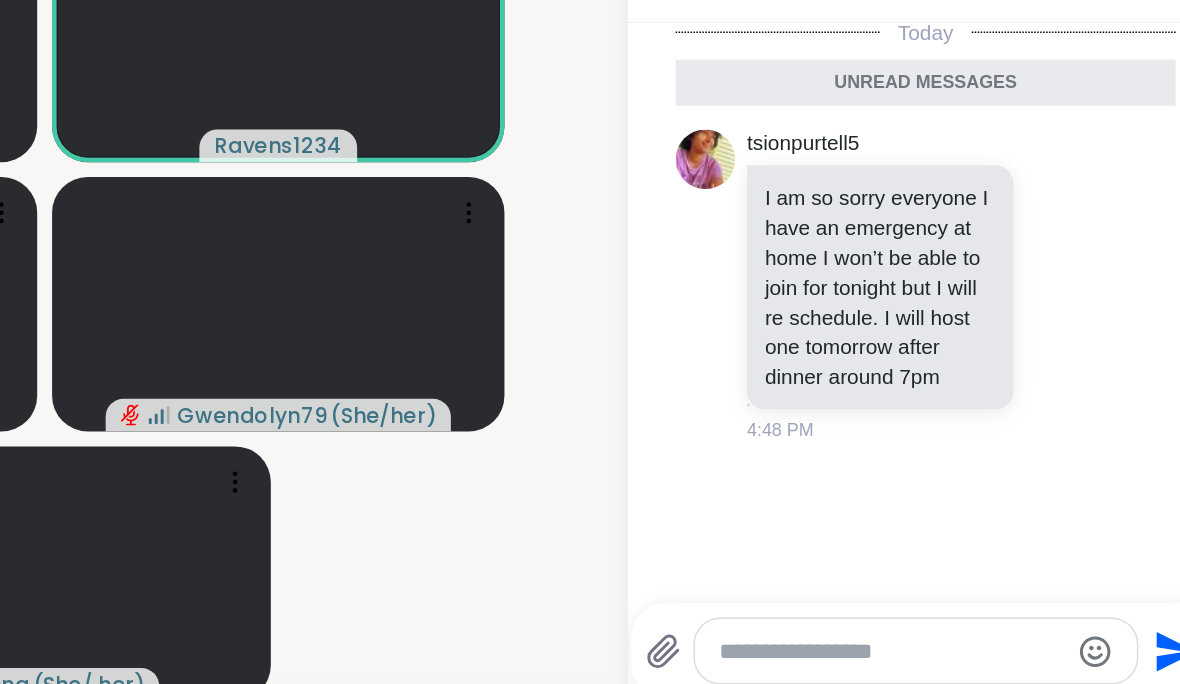 scroll, scrollTop: 4, scrollLeft: 0, axis: vertical 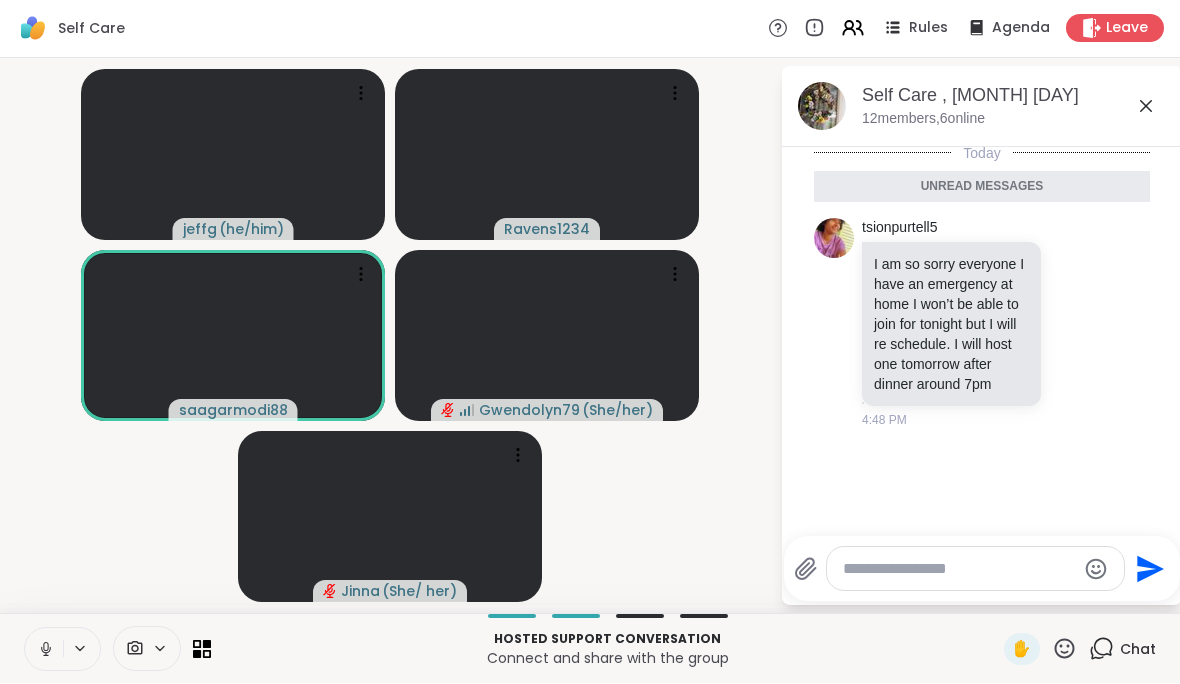 click 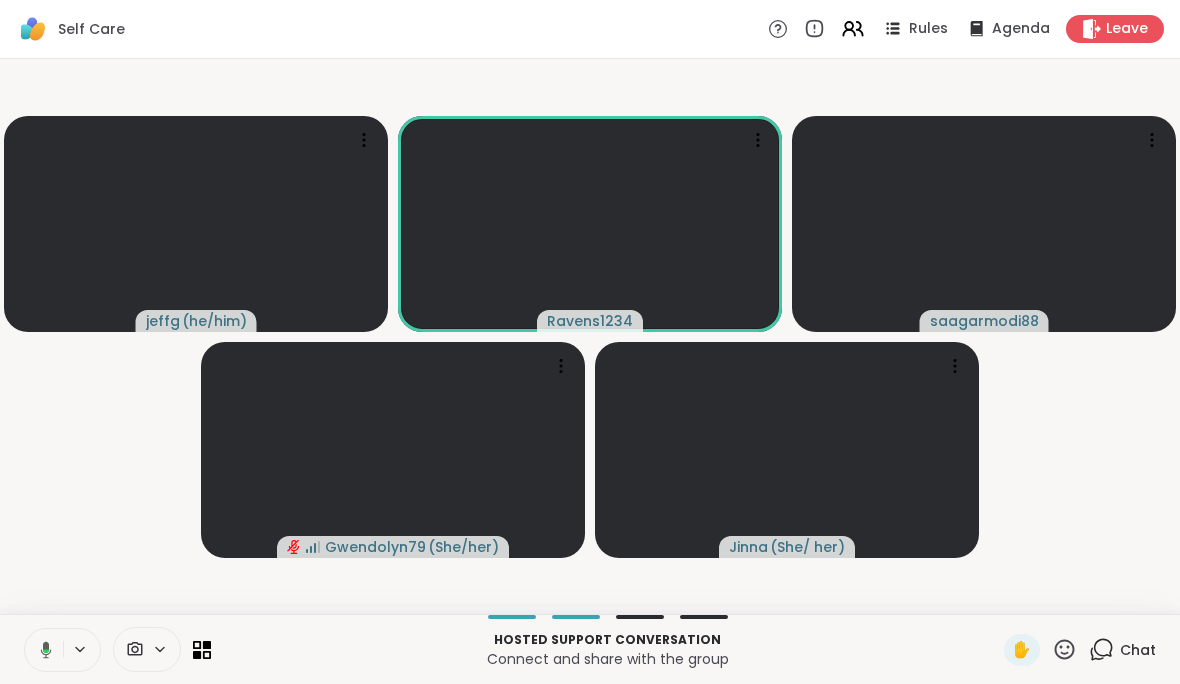 click on "Chat" at bounding box center [1138, 650] 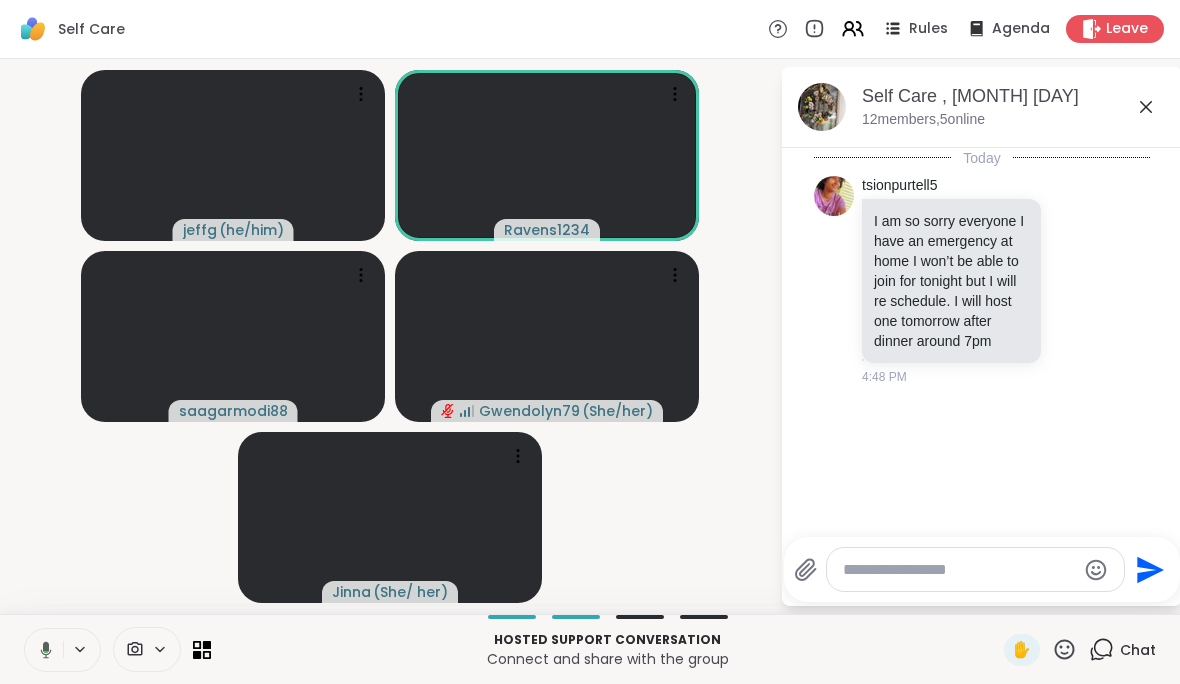 click at bounding box center [959, 570] 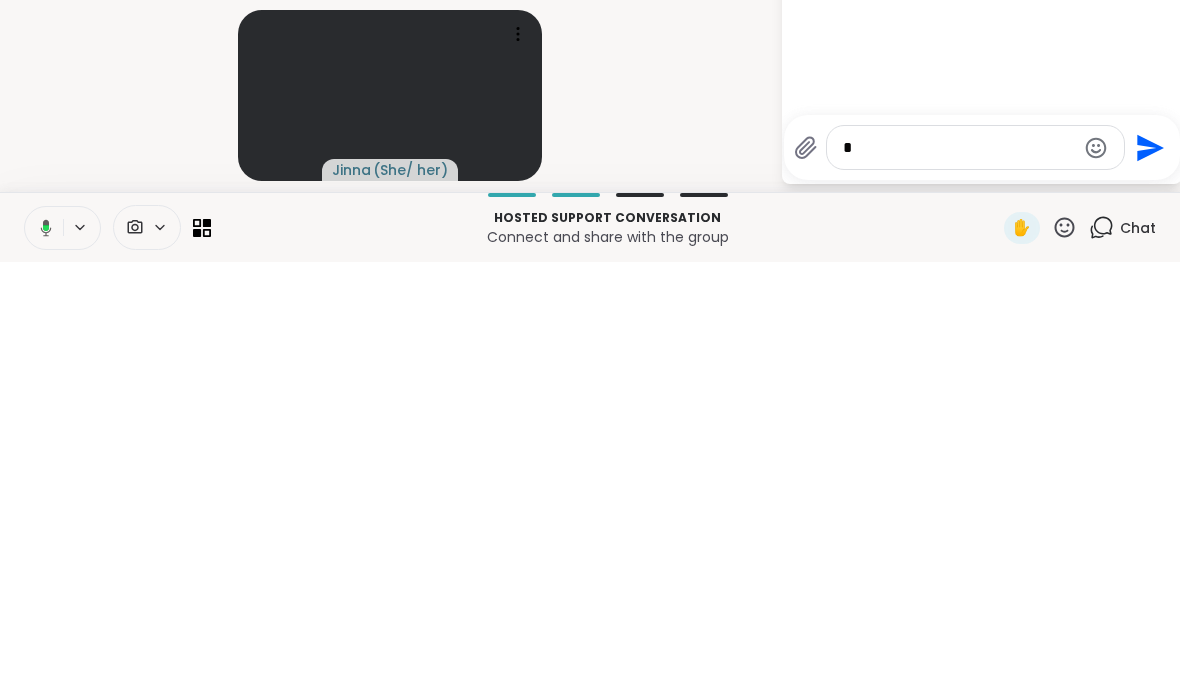 scroll, scrollTop: 0, scrollLeft: 0, axis: both 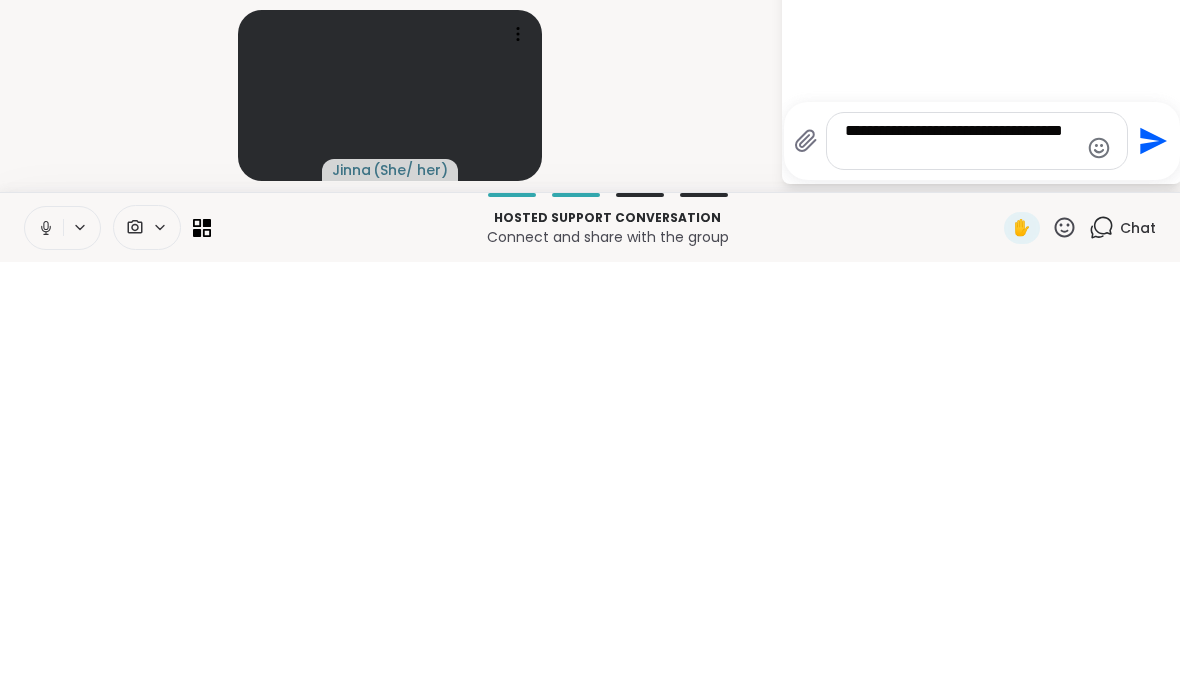 type on "**********" 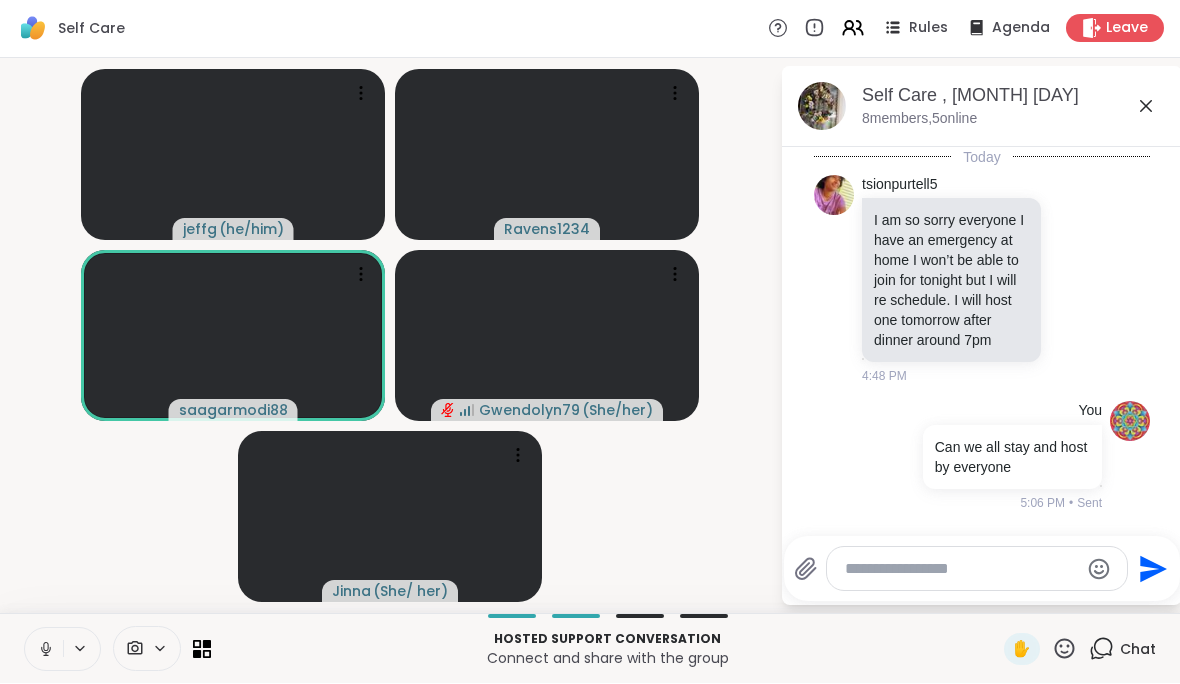 scroll, scrollTop: 15, scrollLeft: 0, axis: vertical 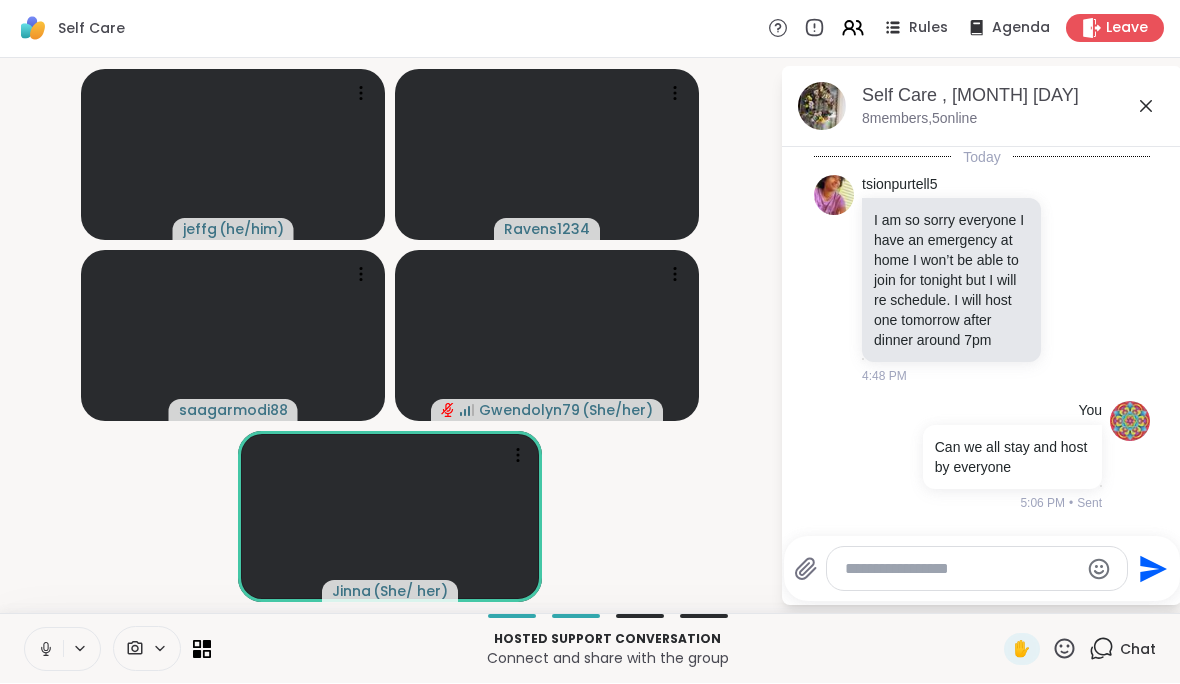 click on "Send" at bounding box center [1150, 569] 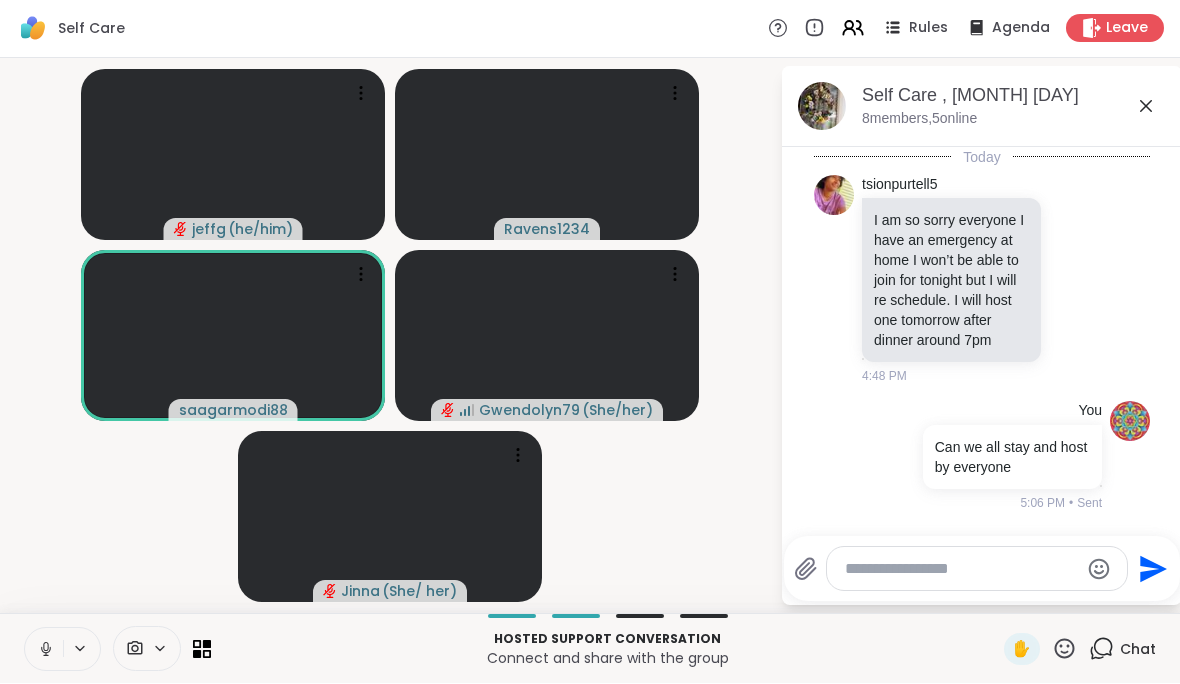 click 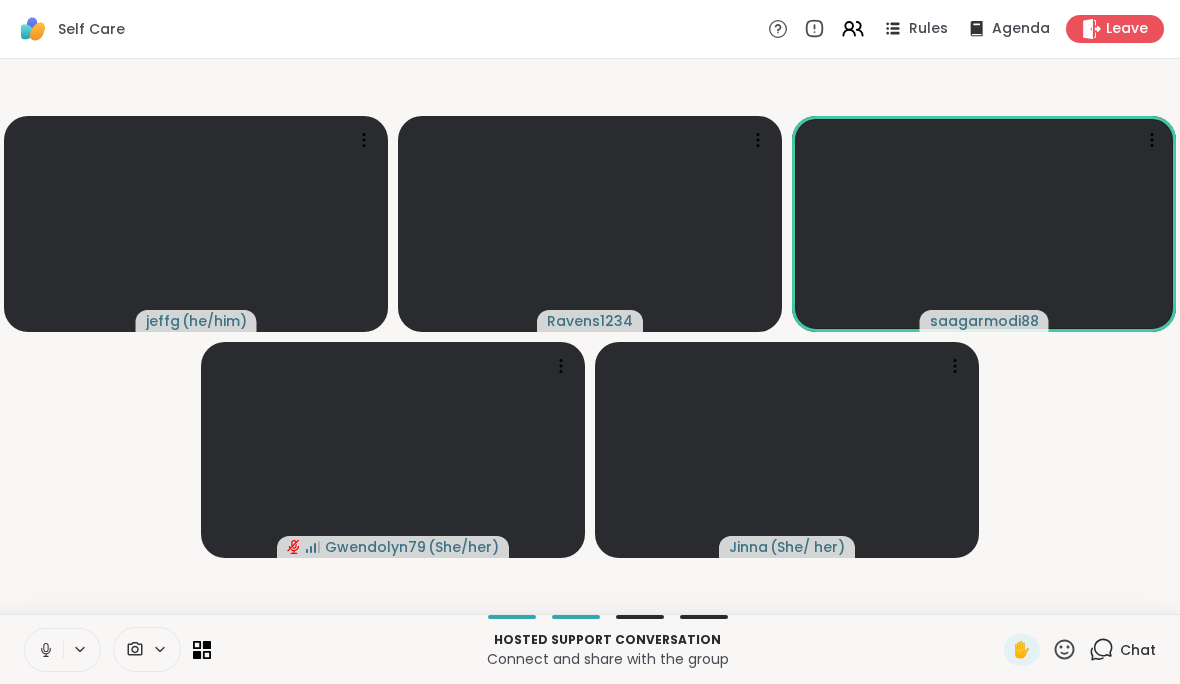 click on "Agenda" at bounding box center (1021, 29) 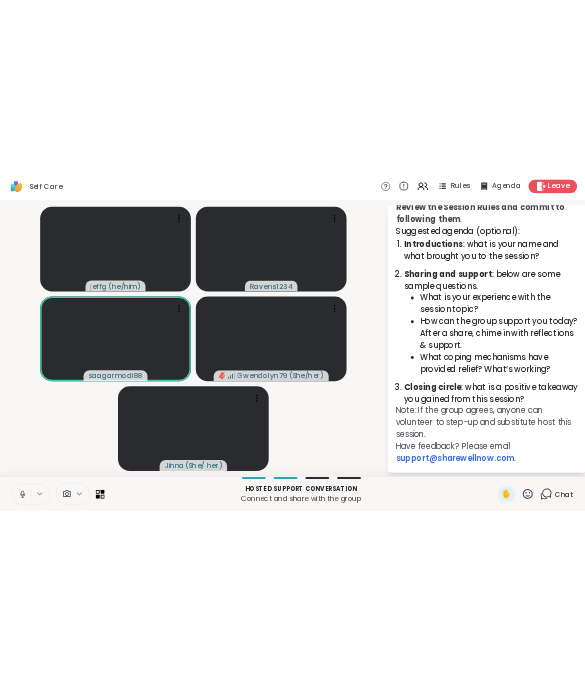 scroll, scrollTop: 172, scrollLeft: 0, axis: vertical 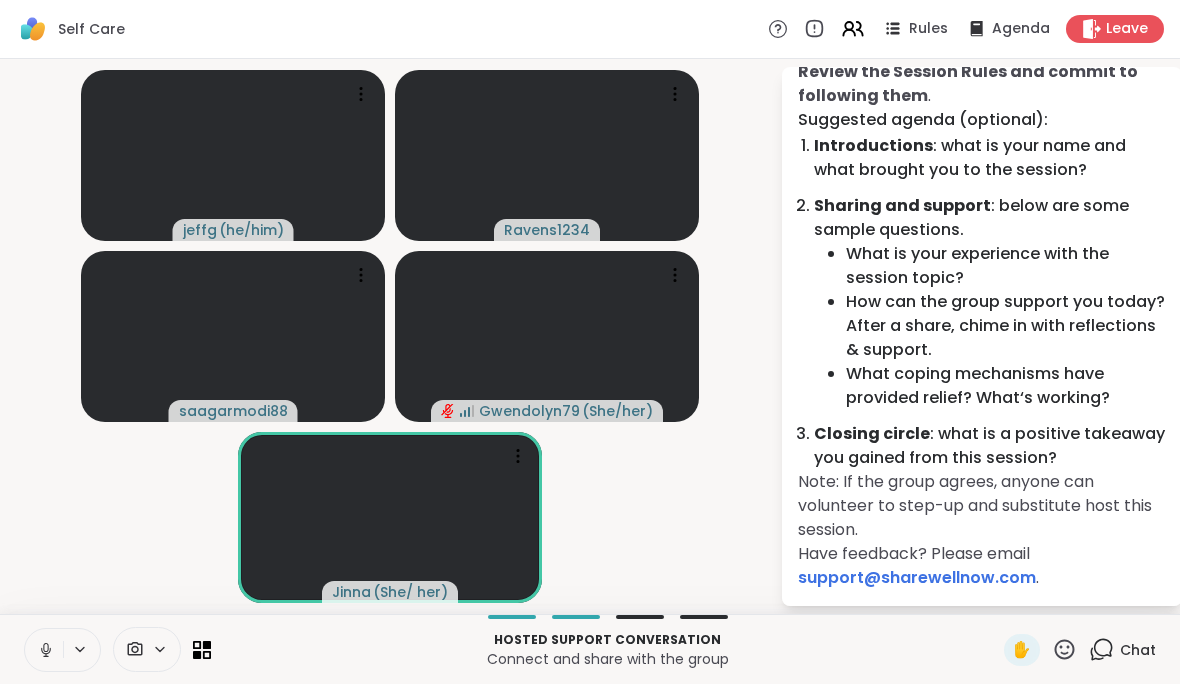 click on "Leave" at bounding box center (1127, 29) 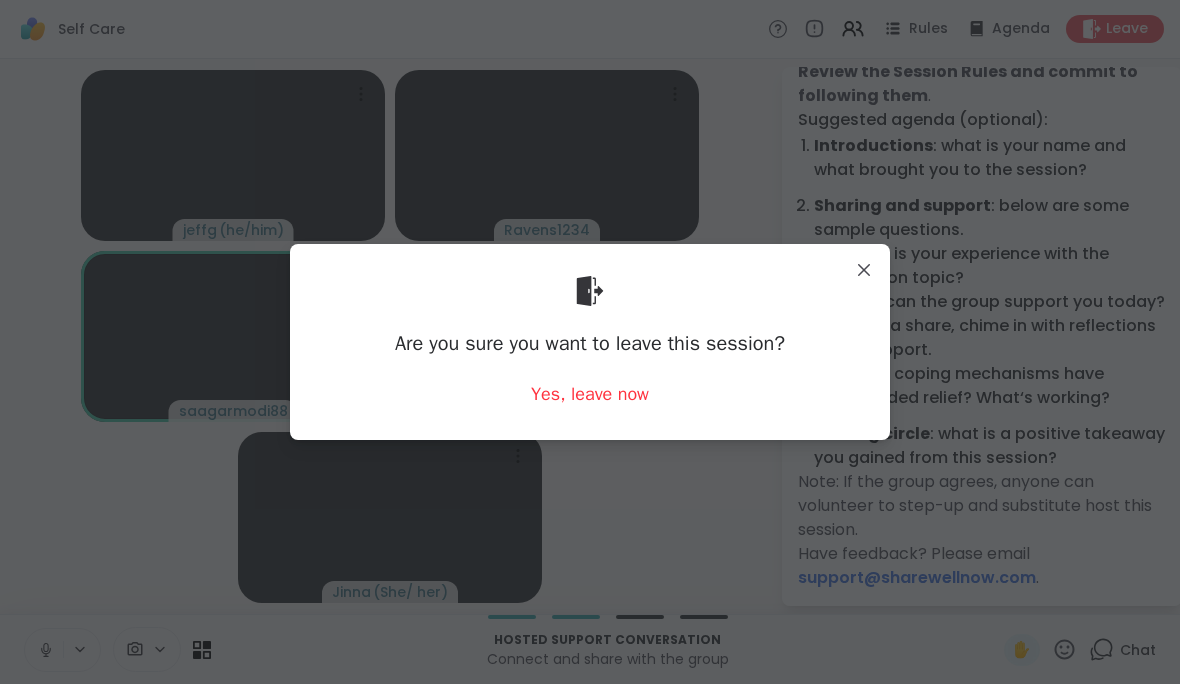 click on "Yes, leave now" at bounding box center [590, 394] 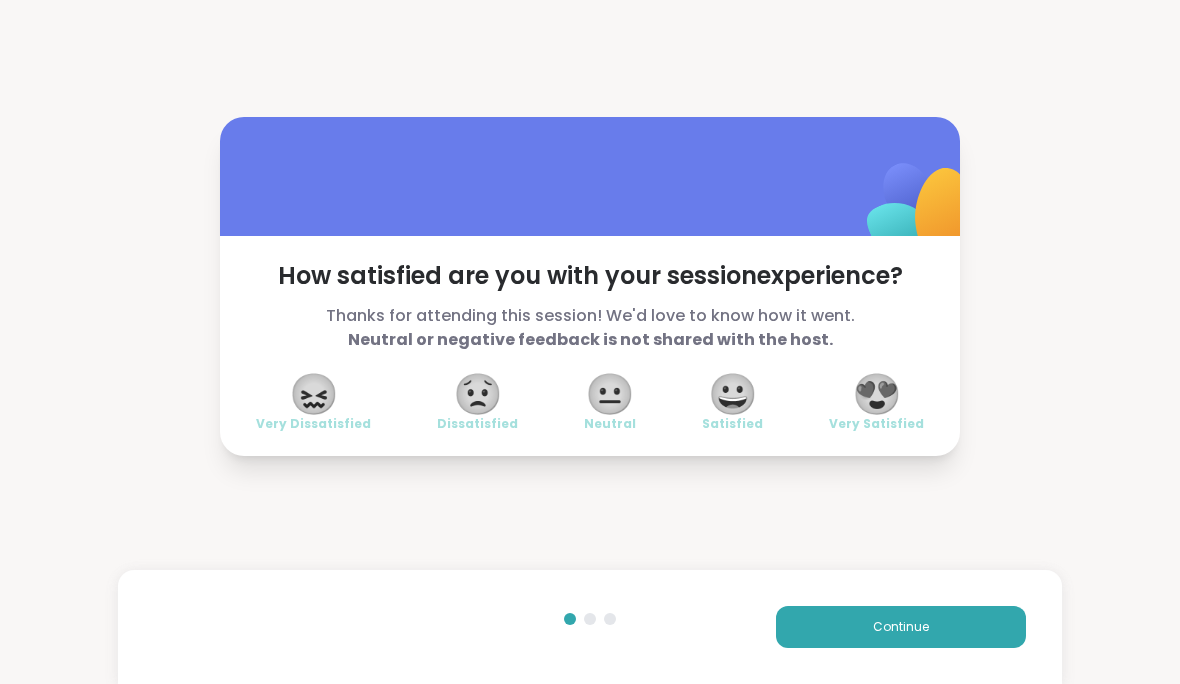 click at bounding box center (590, 176) 